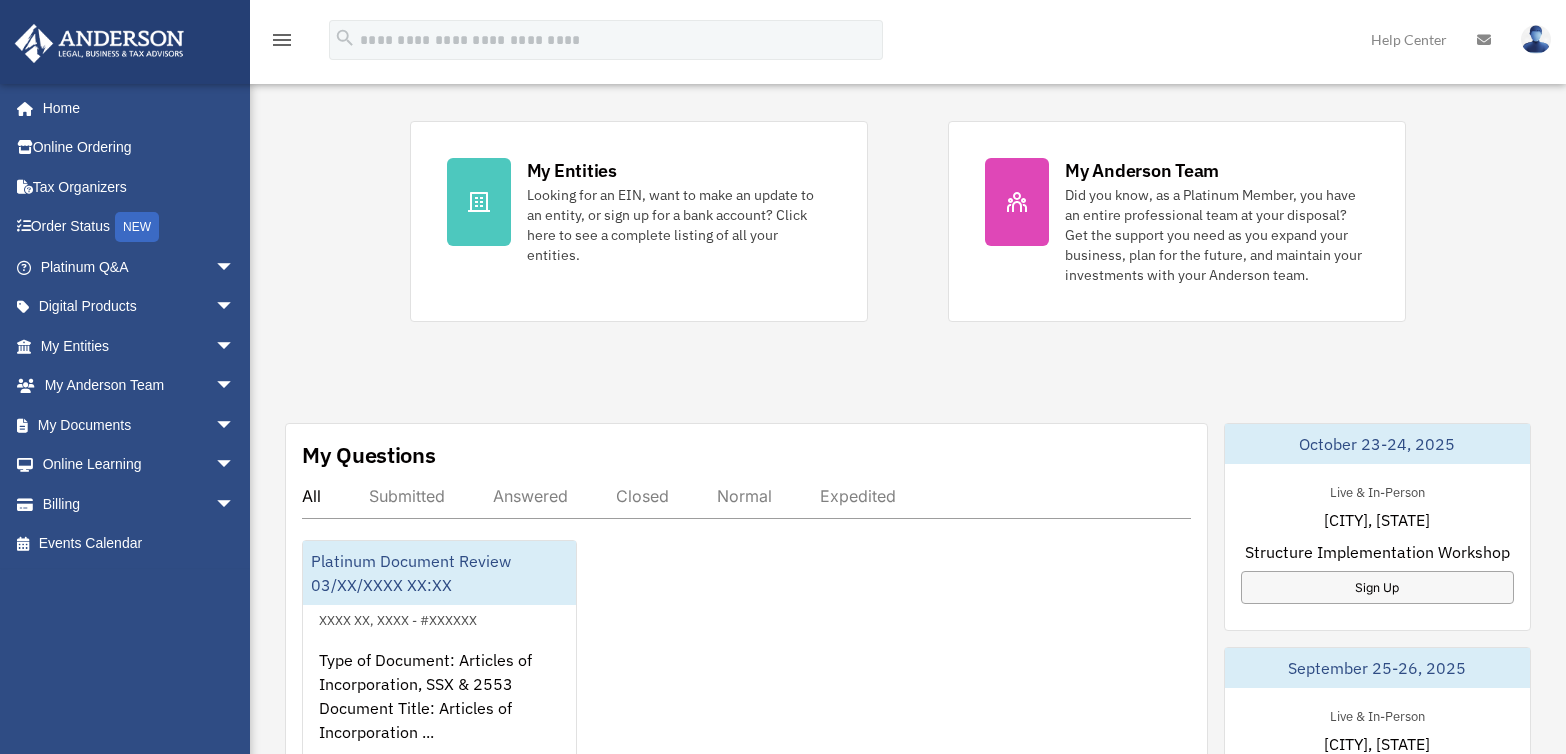 scroll, scrollTop: 418, scrollLeft: 0, axis: vertical 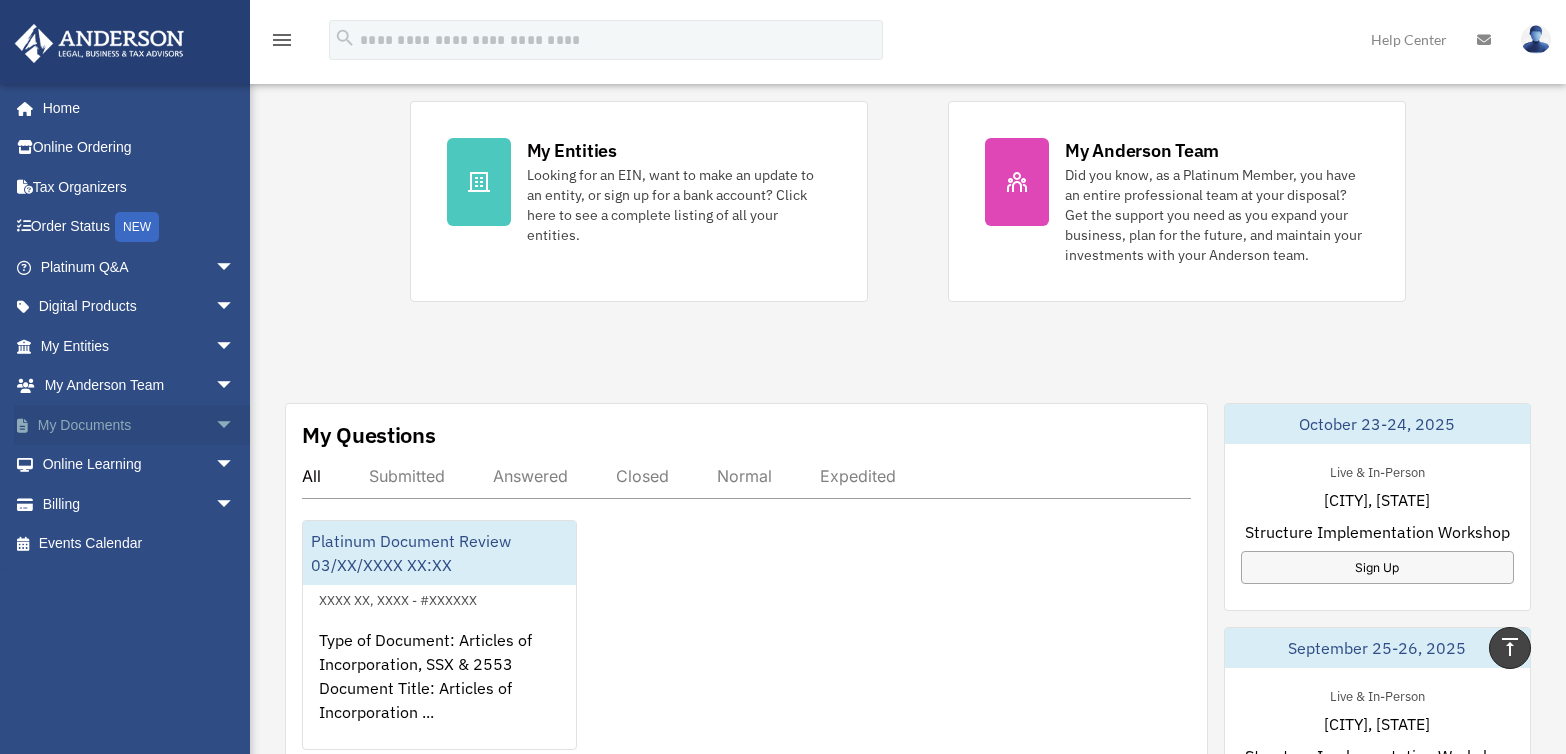 click on "My Documents arrow_drop_down" at bounding box center [139, 425] 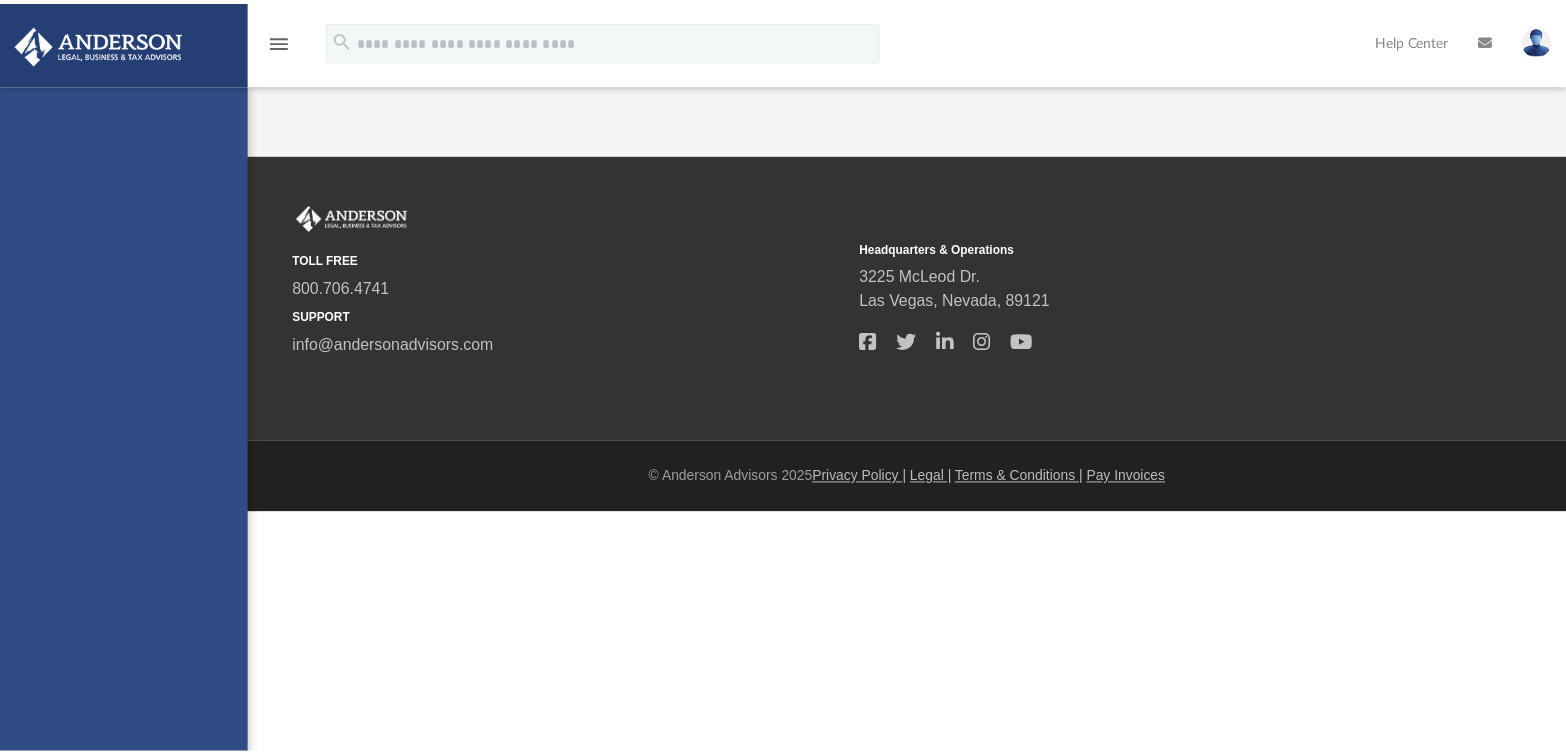 scroll, scrollTop: 0, scrollLeft: 0, axis: both 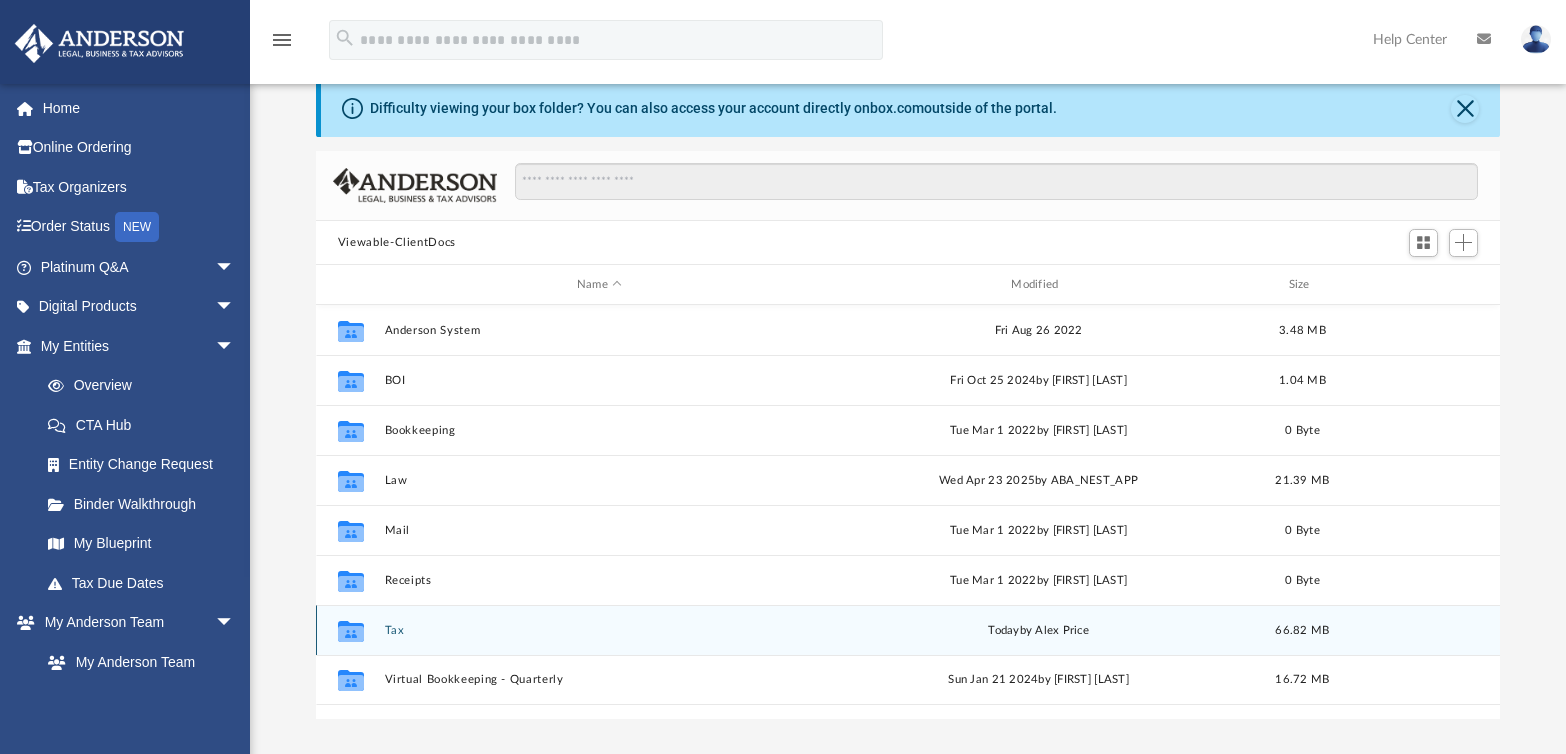 click on "Tax" at bounding box center (599, 630) 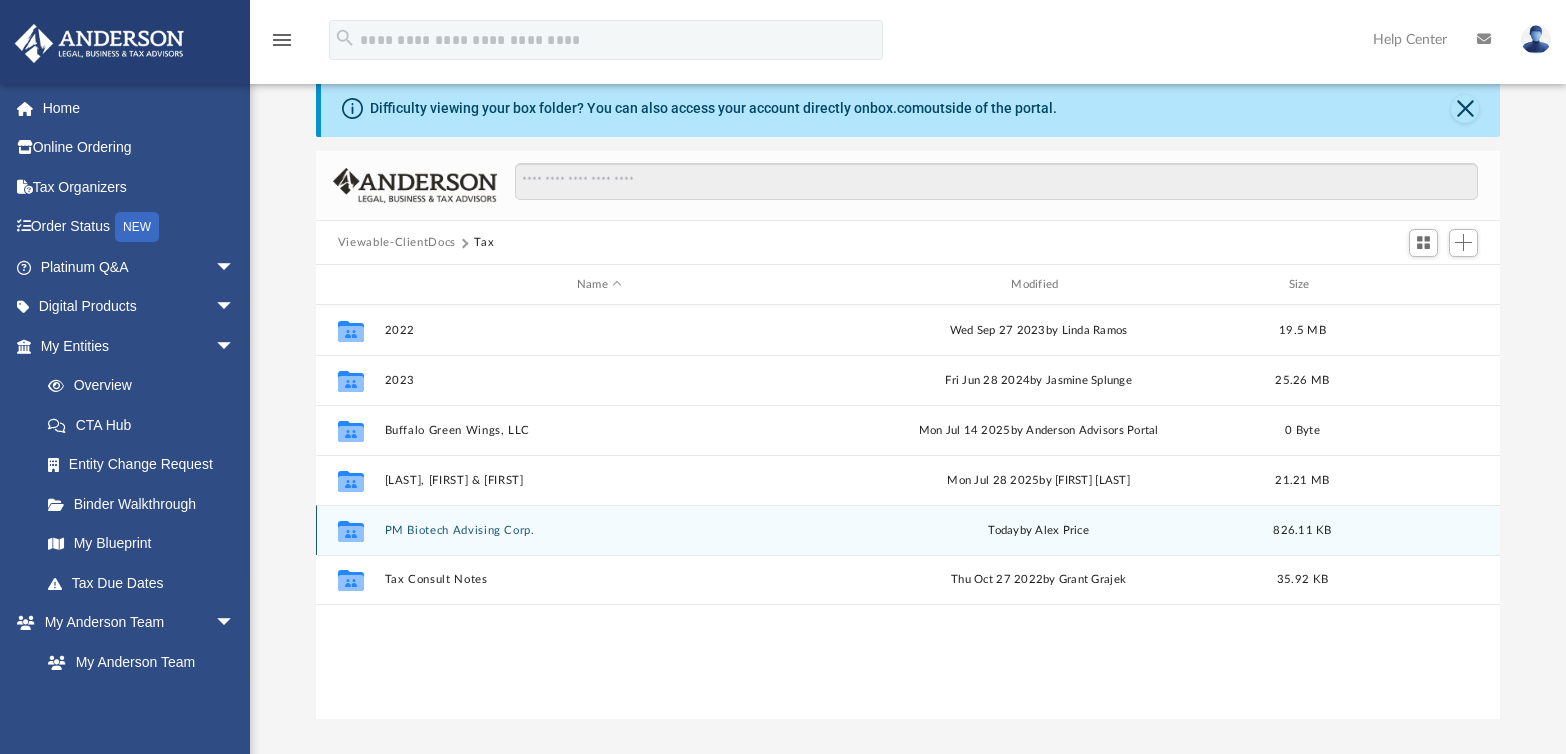 click on "PM Biotech Advising Corp." at bounding box center [599, 530] 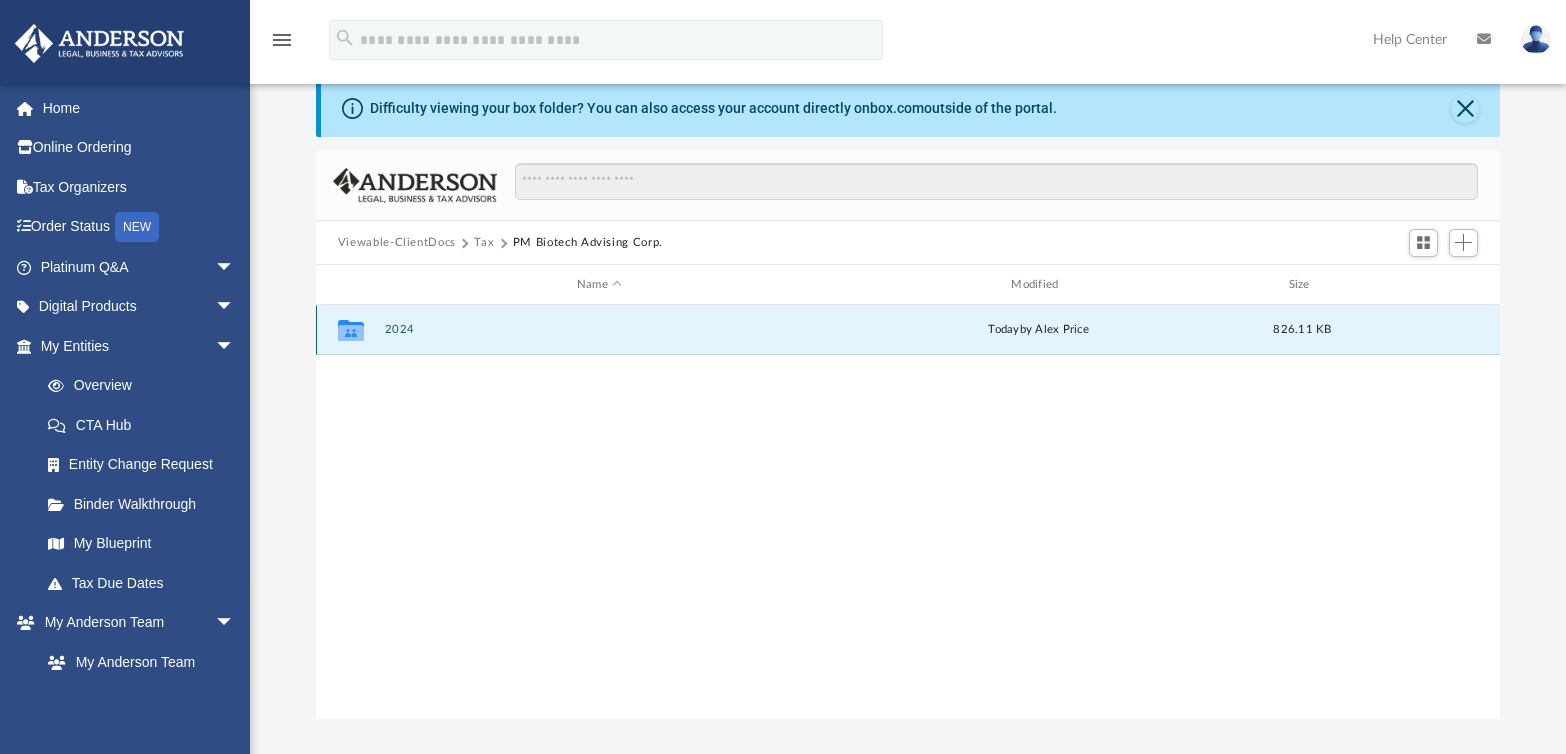 click on "2024" at bounding box center (599, 330) 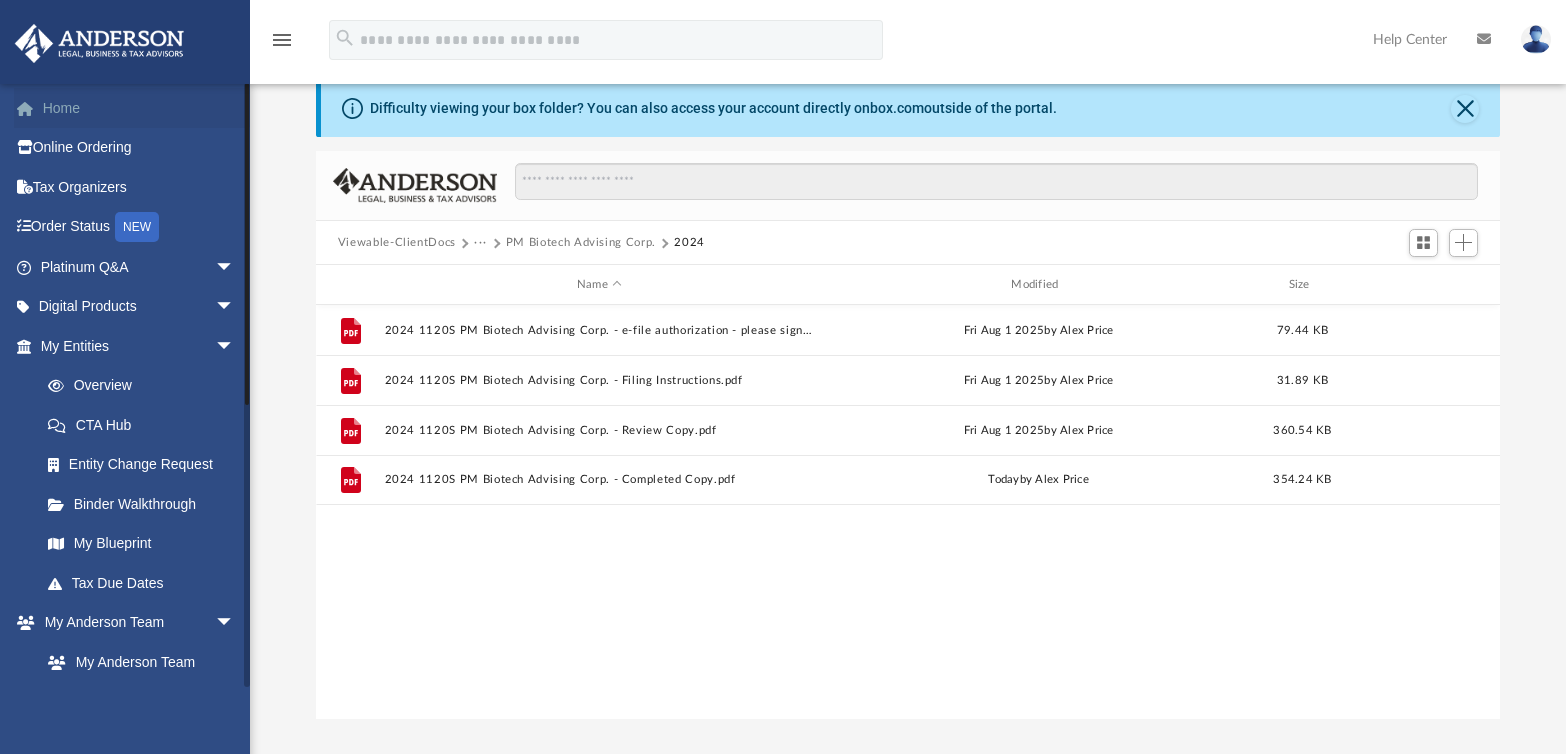 click on "Home" at bounding box center (139, 108) 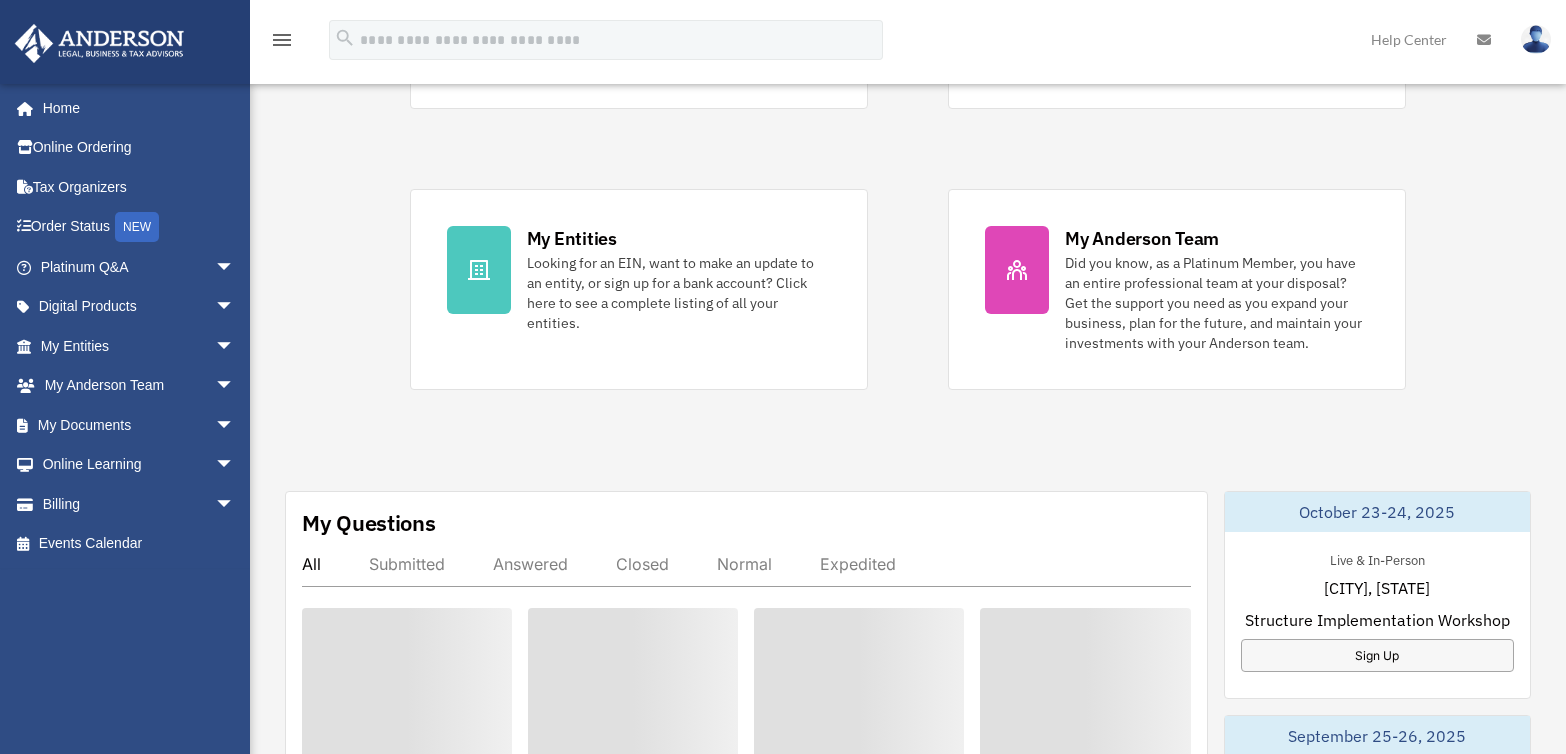 scroll, scrollTop: 336, scrollLeft: 0, axis: vertical 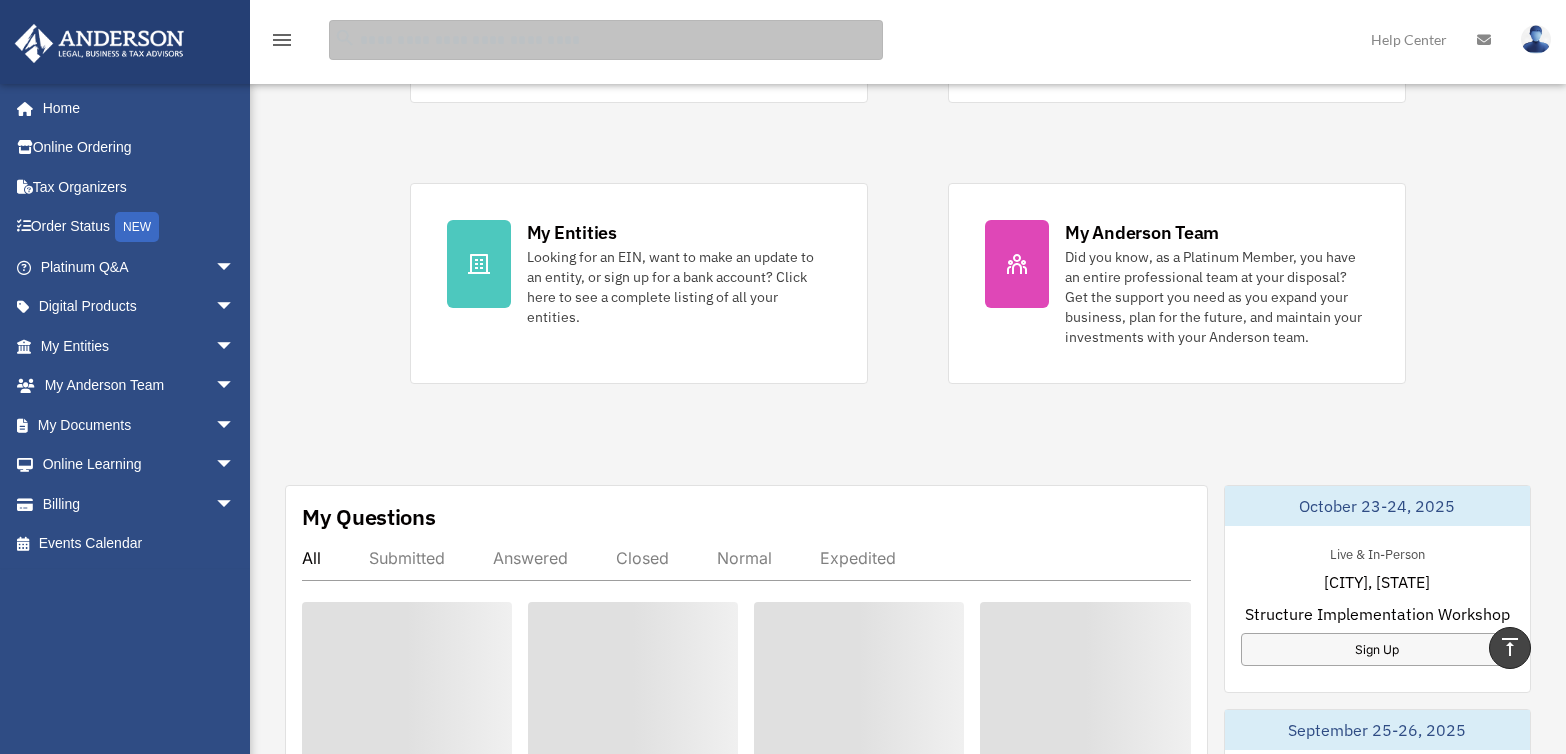 click at bounding box center (606, 40) 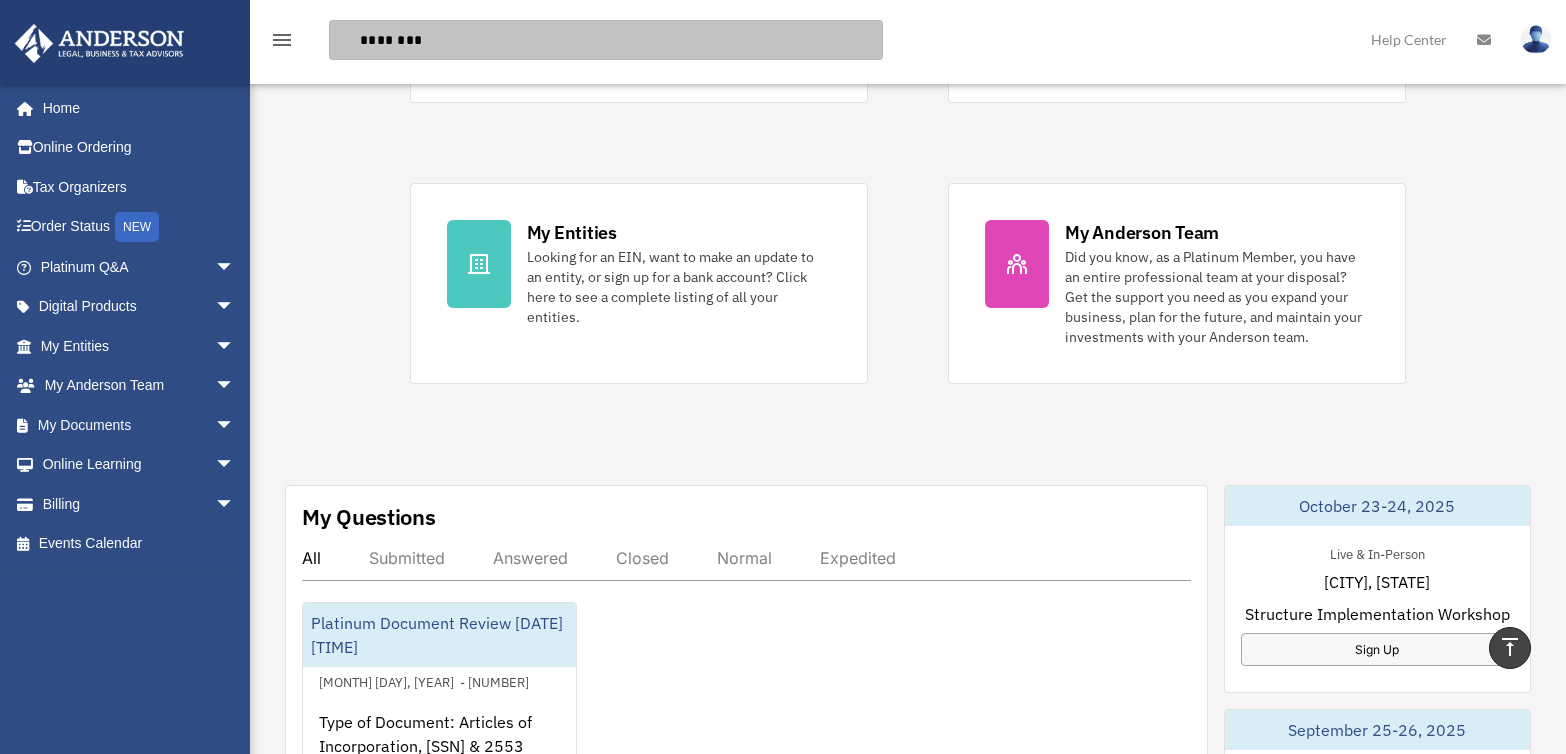 type on "********" 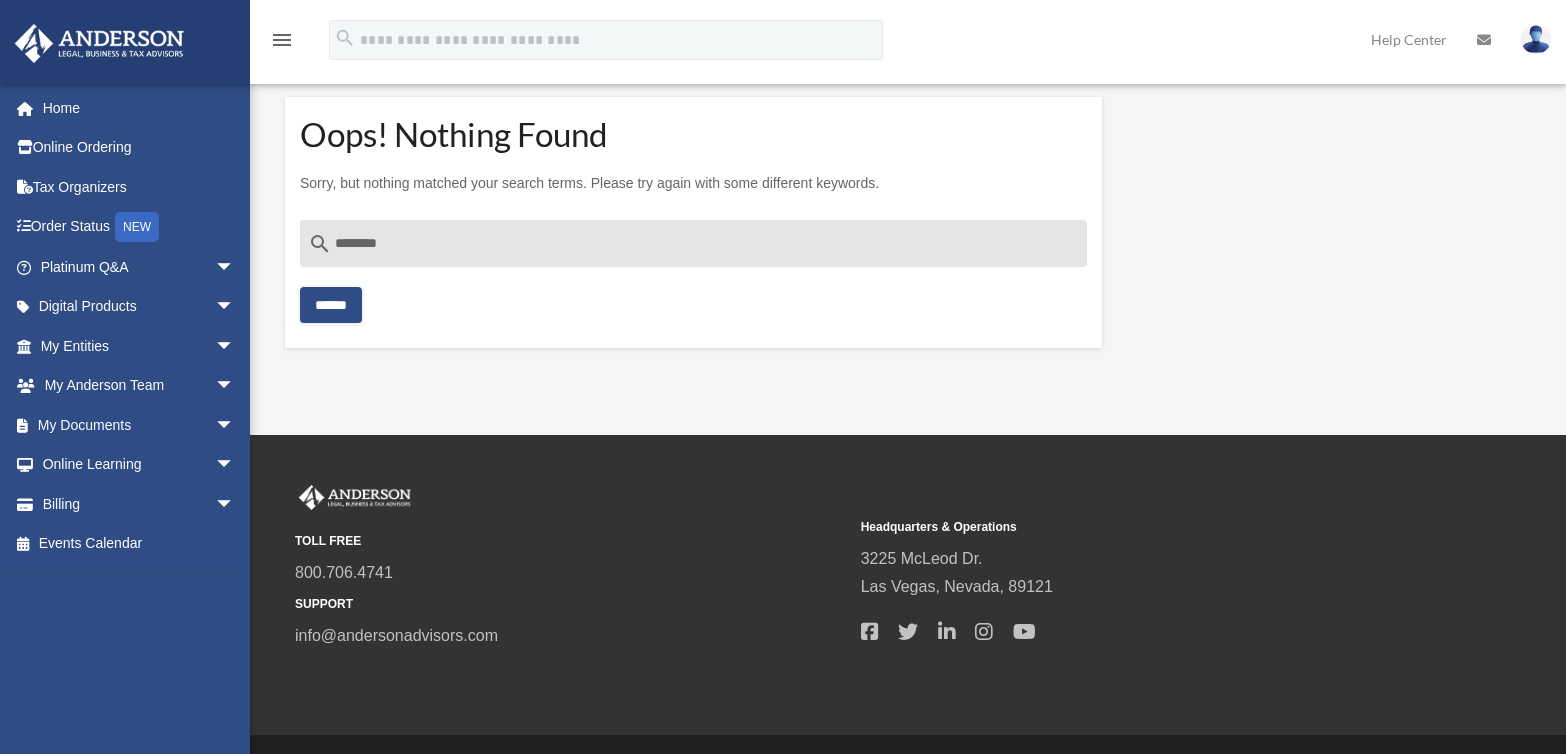 scroll, scrollTop: 0, scrollLeft: 0, axis: both 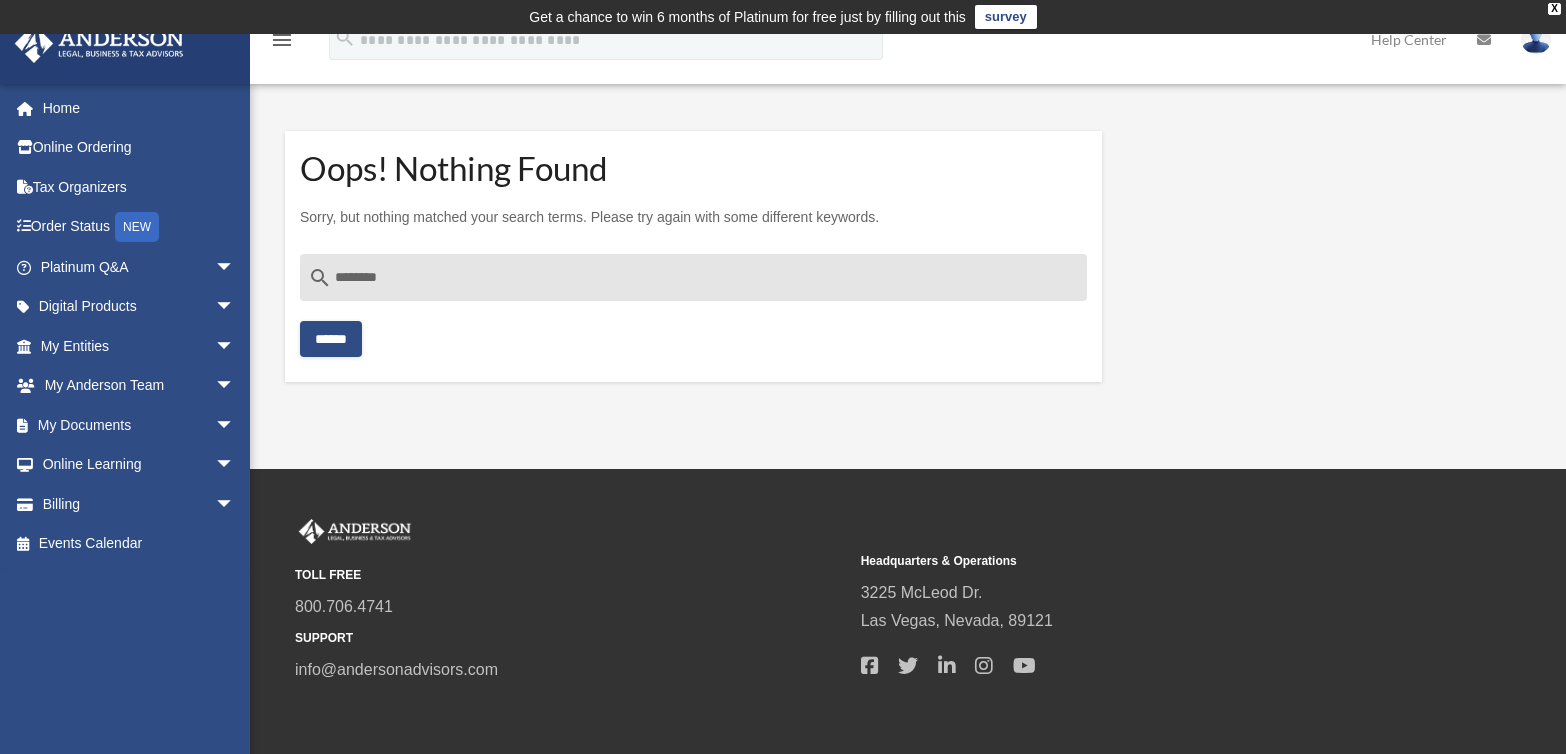drag, startPoint x: 438, startPoint y: 273, endPoint x: 306, endPoint y: 284, distance: 132.45753 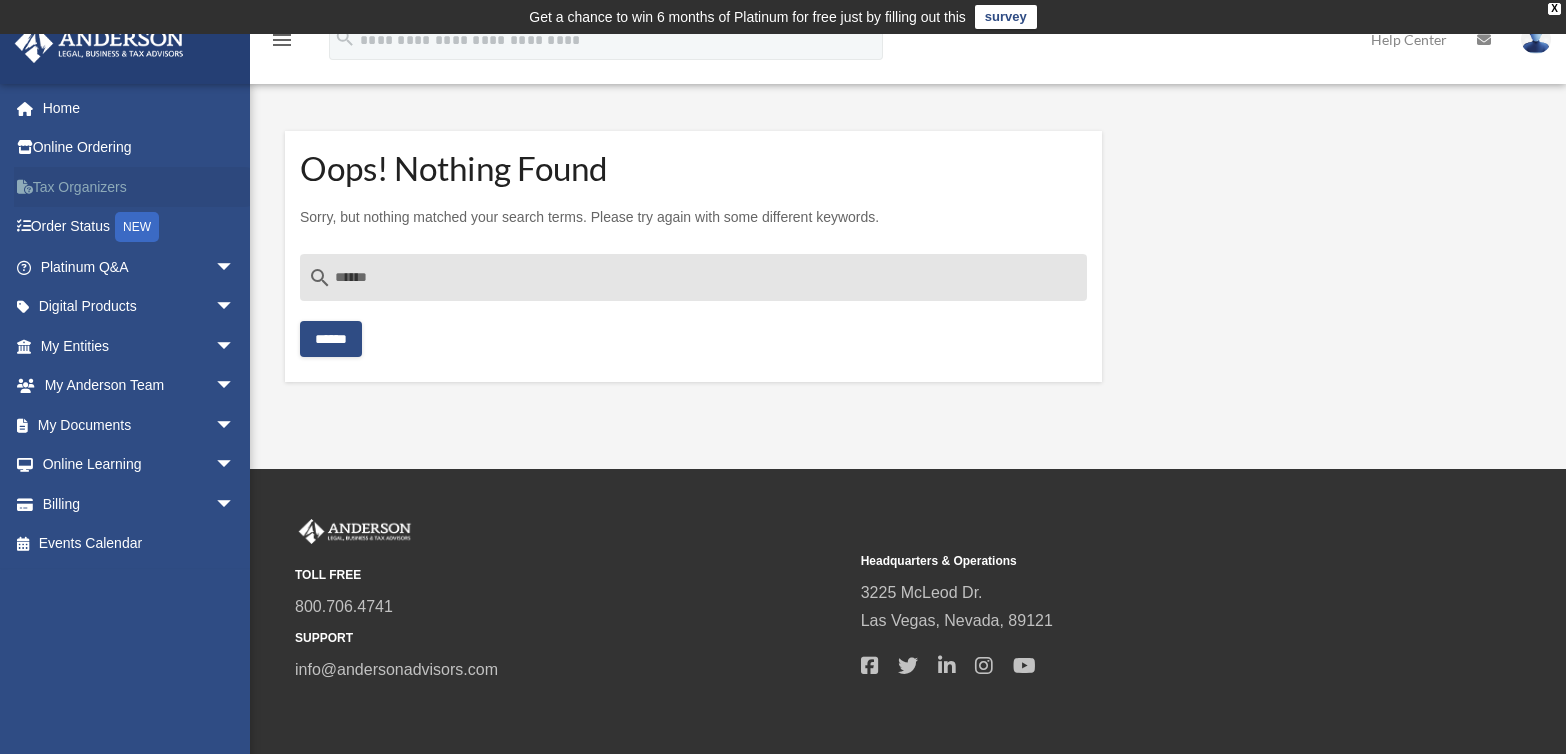 type 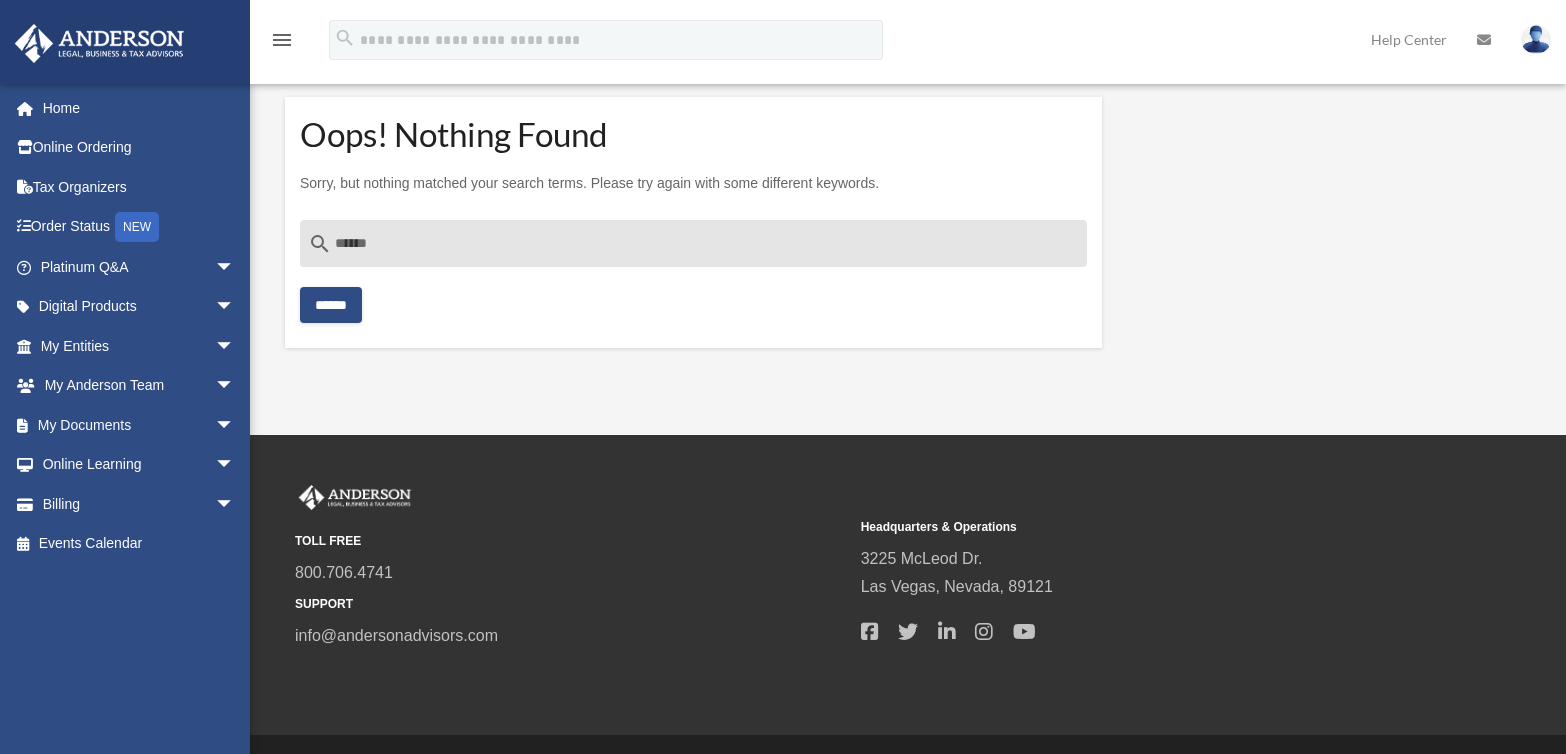 scroll, scrollTop: 0, scrollLeft: 0, axis: both 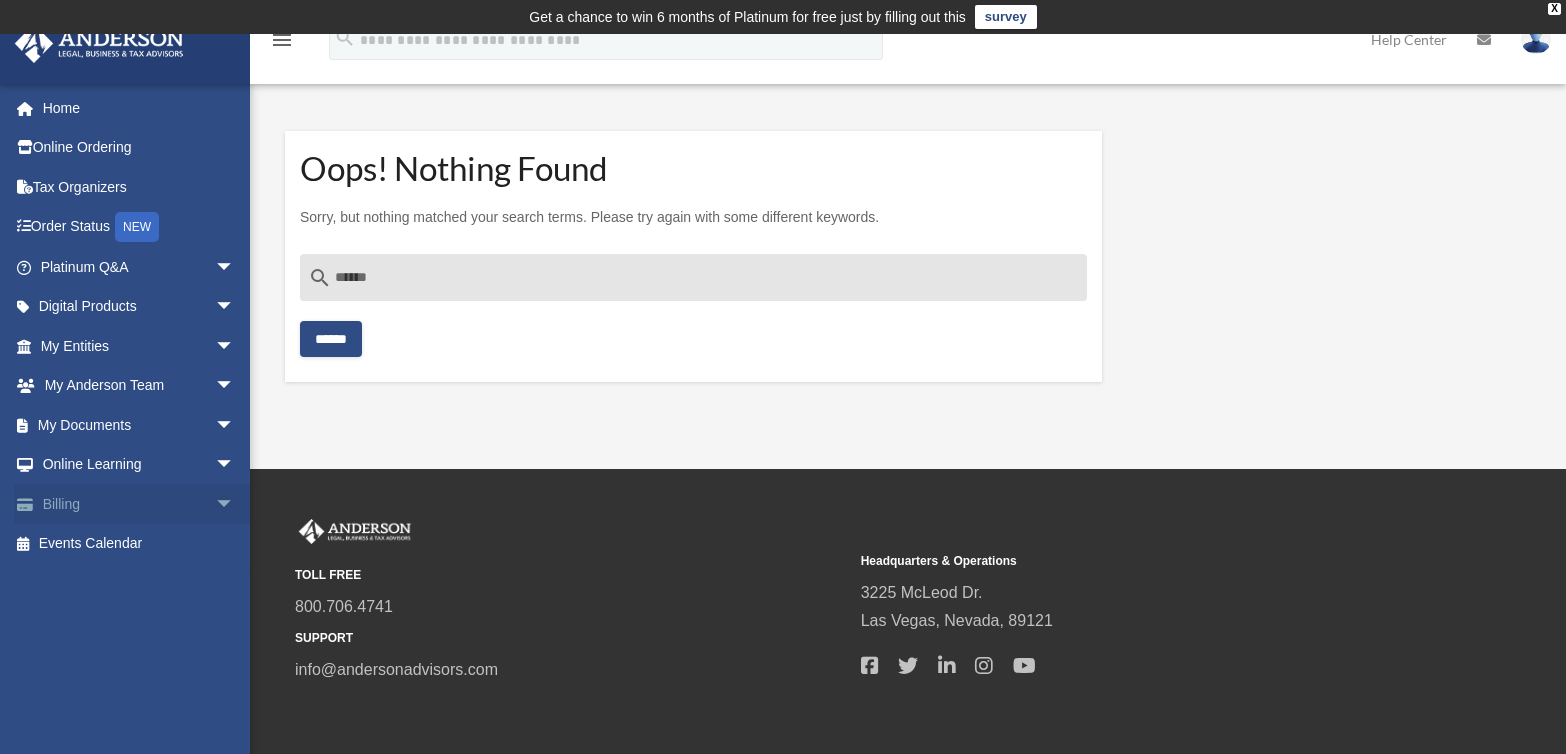 click on "arrow_drop_down" at bounding box center (235, 504) 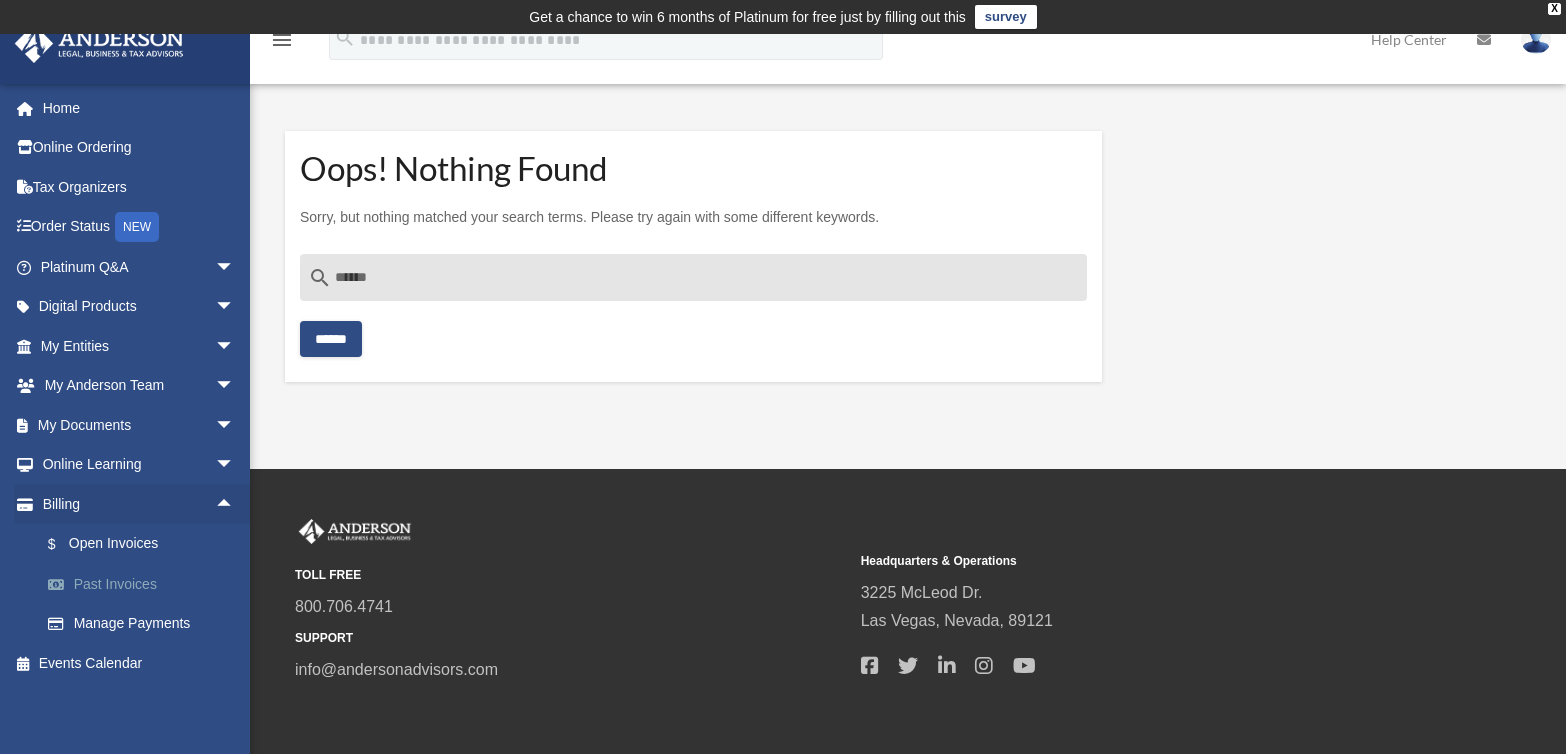click on "Past Invoices" at bounding box center (146, 584) 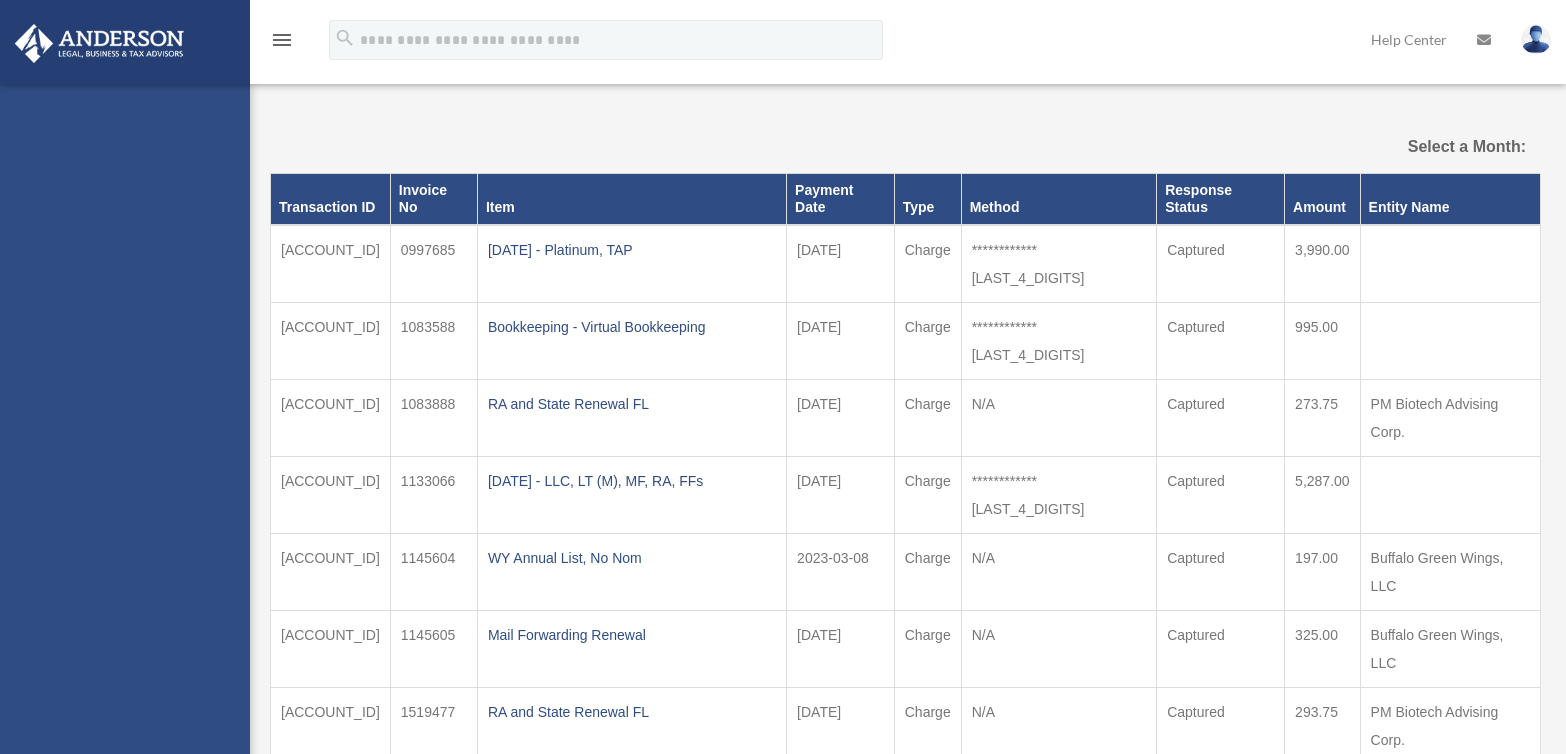 scroll, scrollTop: 0, scrollLeft: 0, axis: both 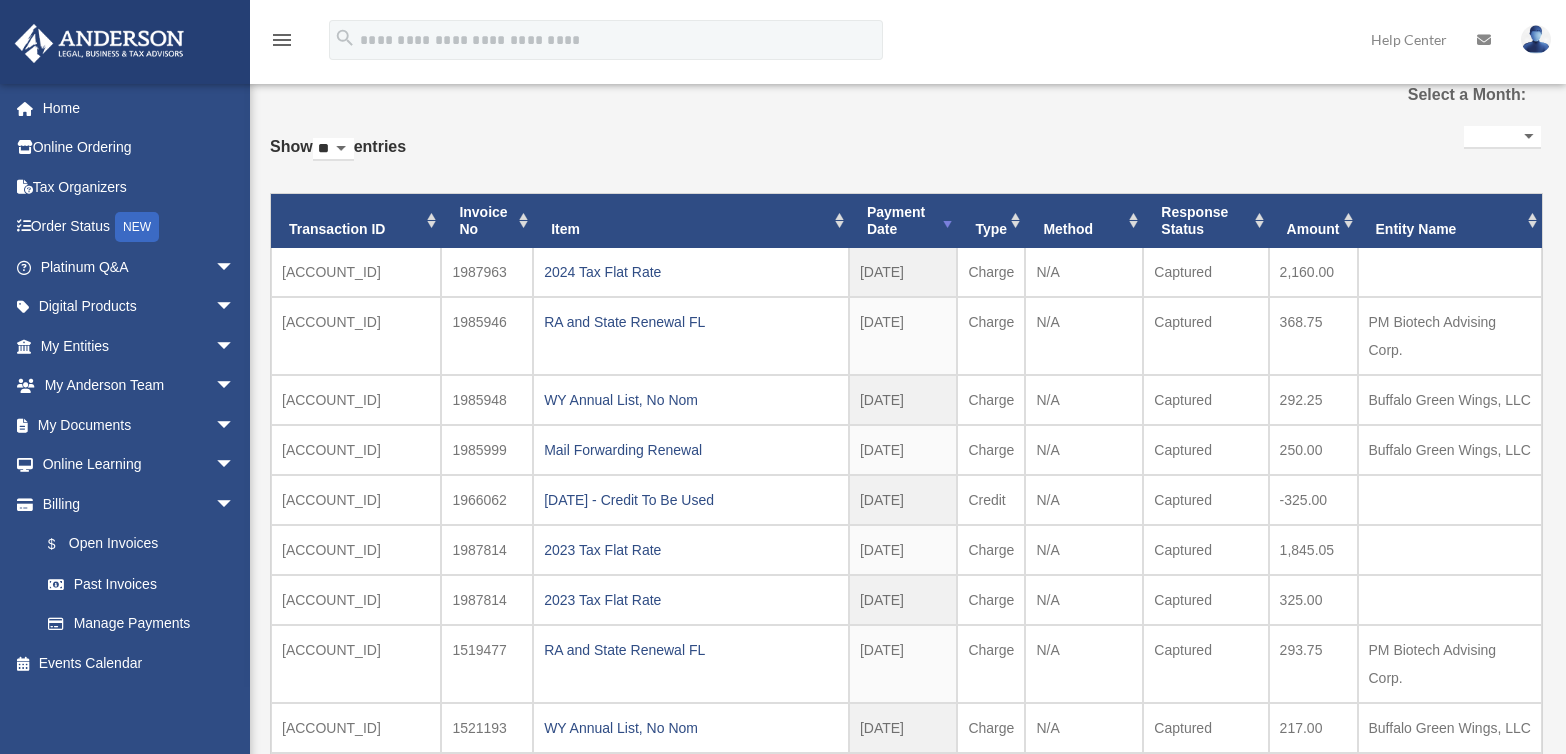 click at bounding box center (1536, 39) 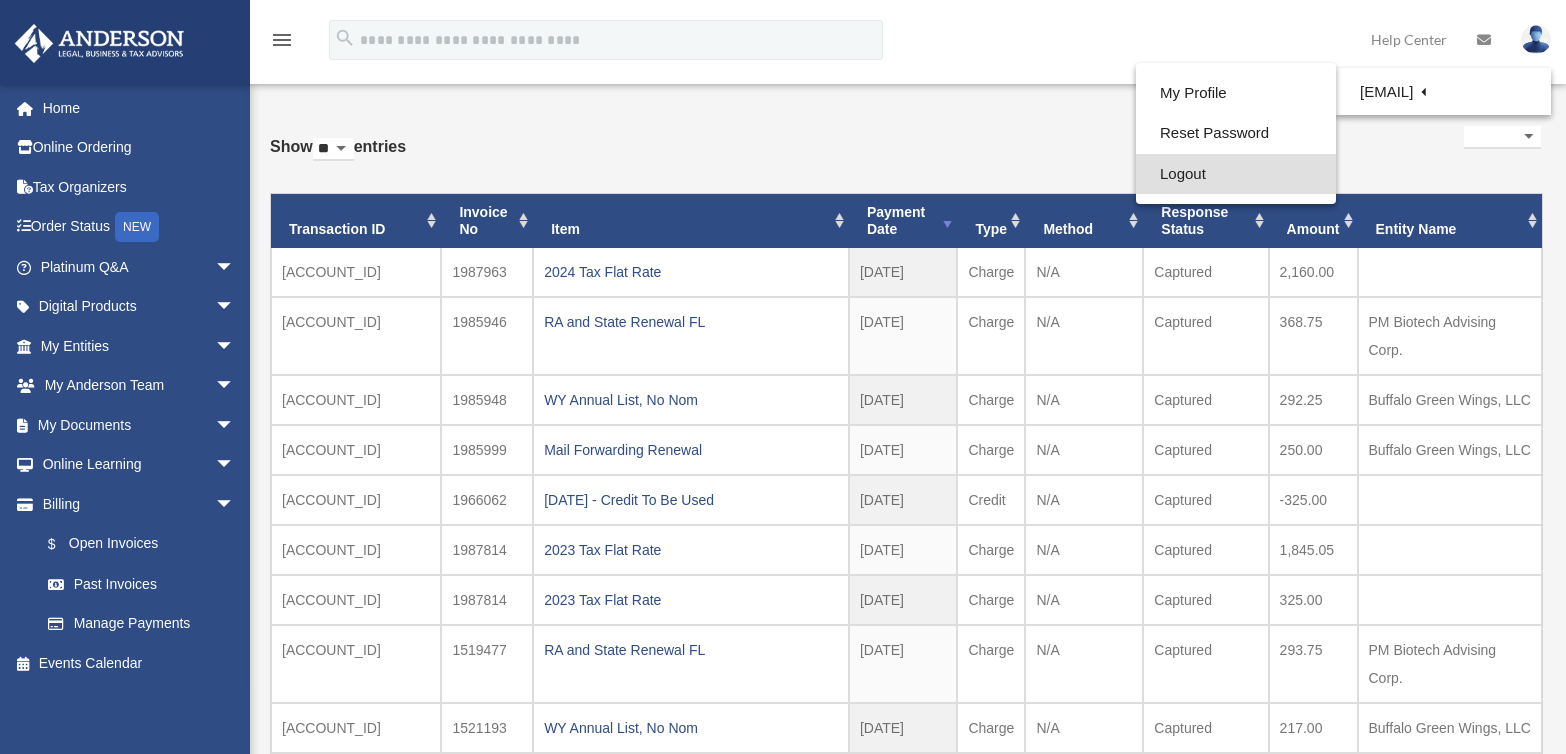 click on "Logout" at bounding box center (1236, 174) 